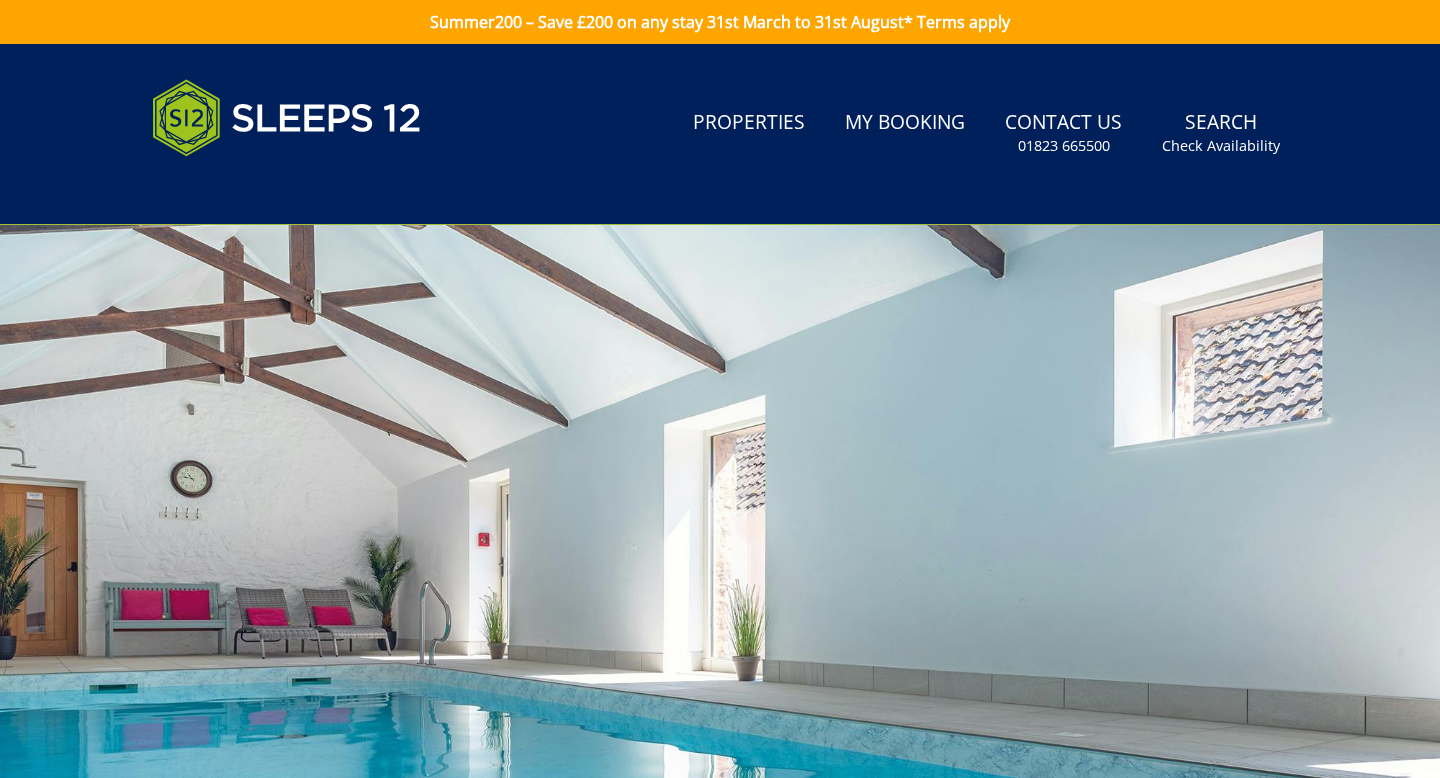 scroll, scrollTop: 1064, scrollLeft: 0, axis: vertical 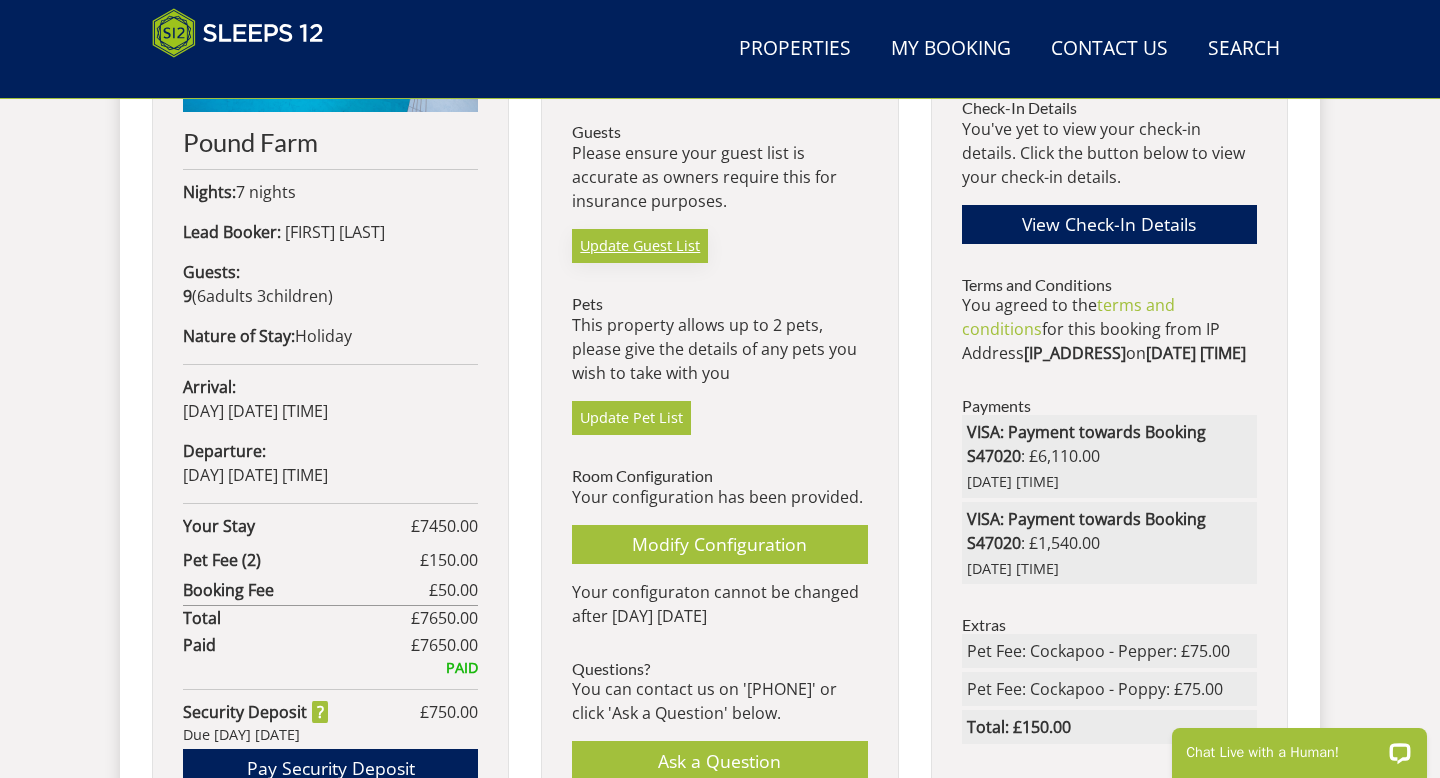 click on "Update Guest List" at bounding box center [640, 246] 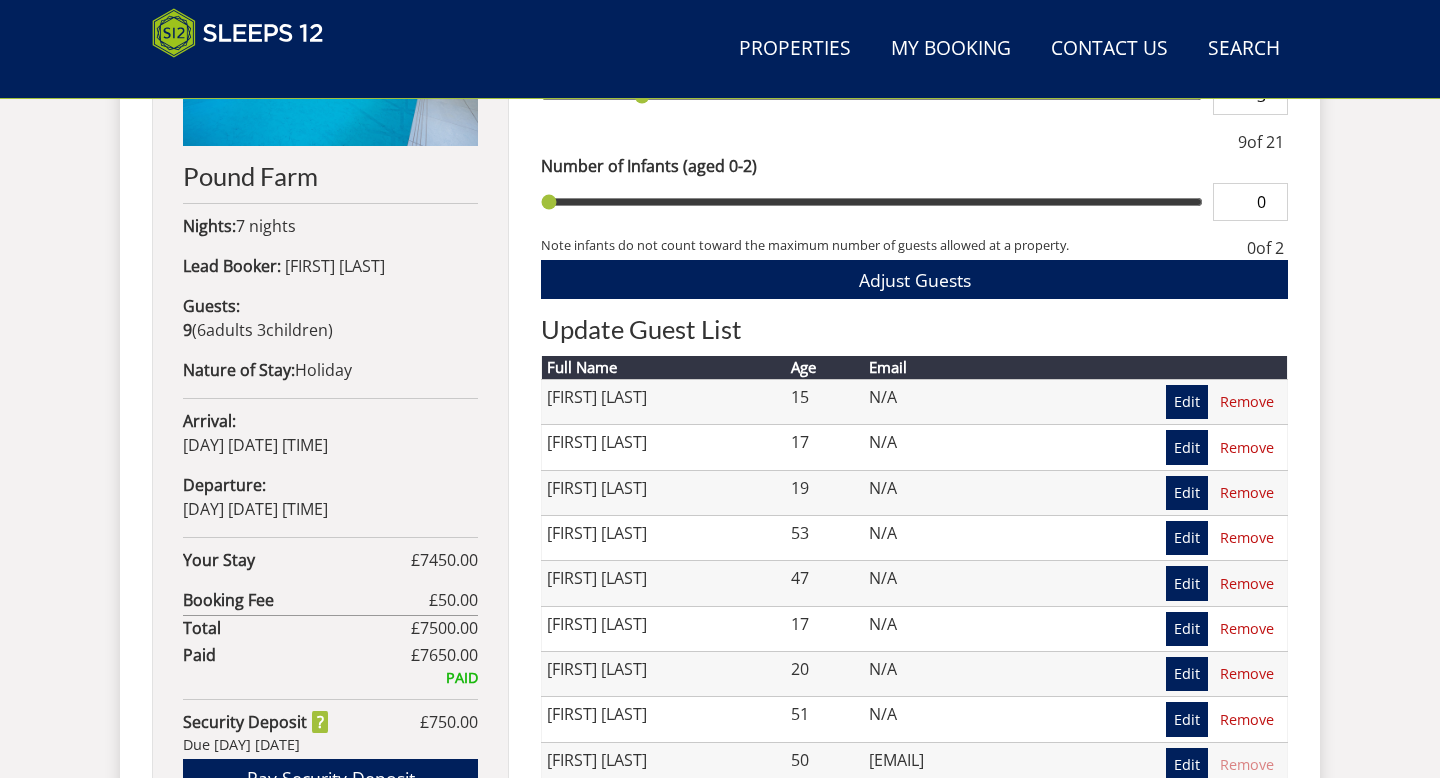 scroll, scrollTop: 1026, scrollLeft: 0, axis: vertical 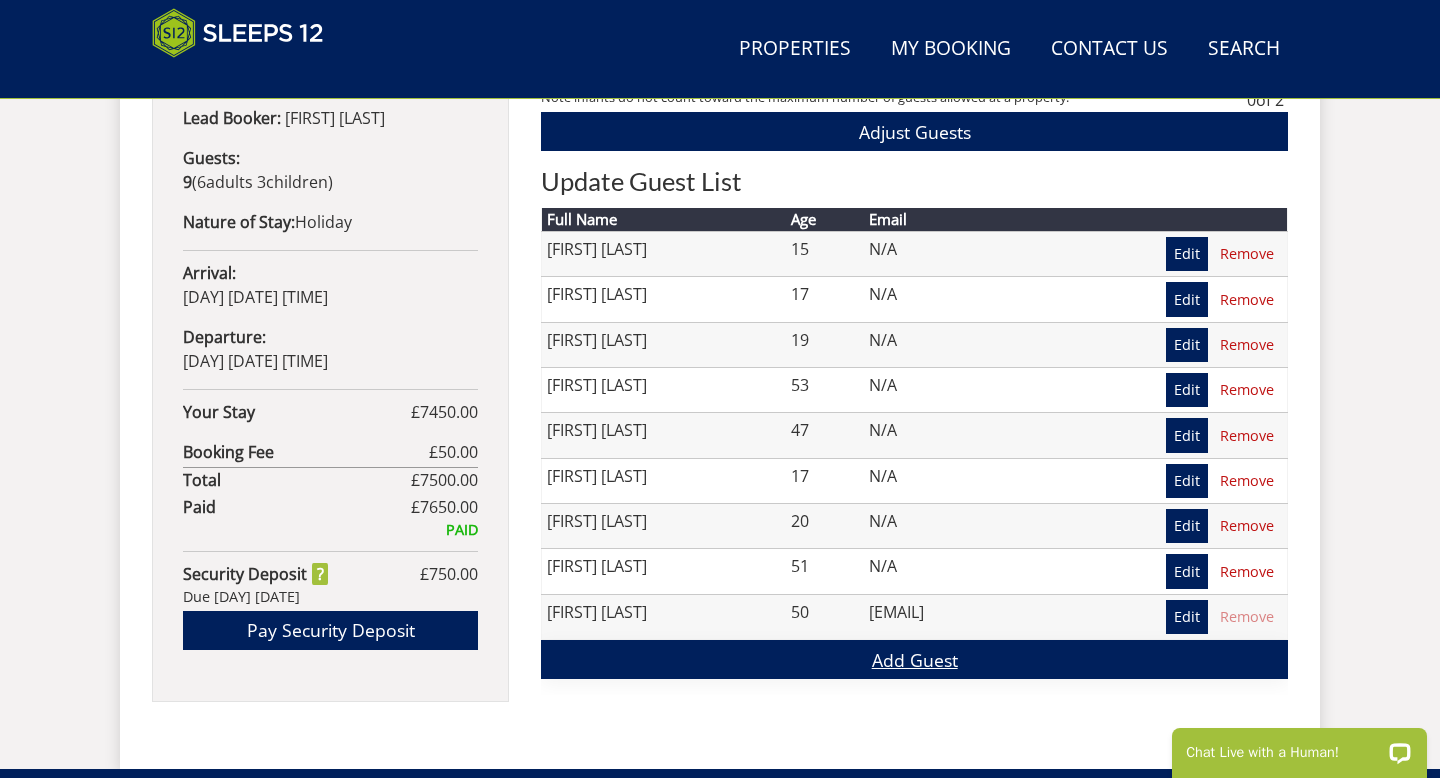 click on "Add Guest" at bounding box center [914, 659] 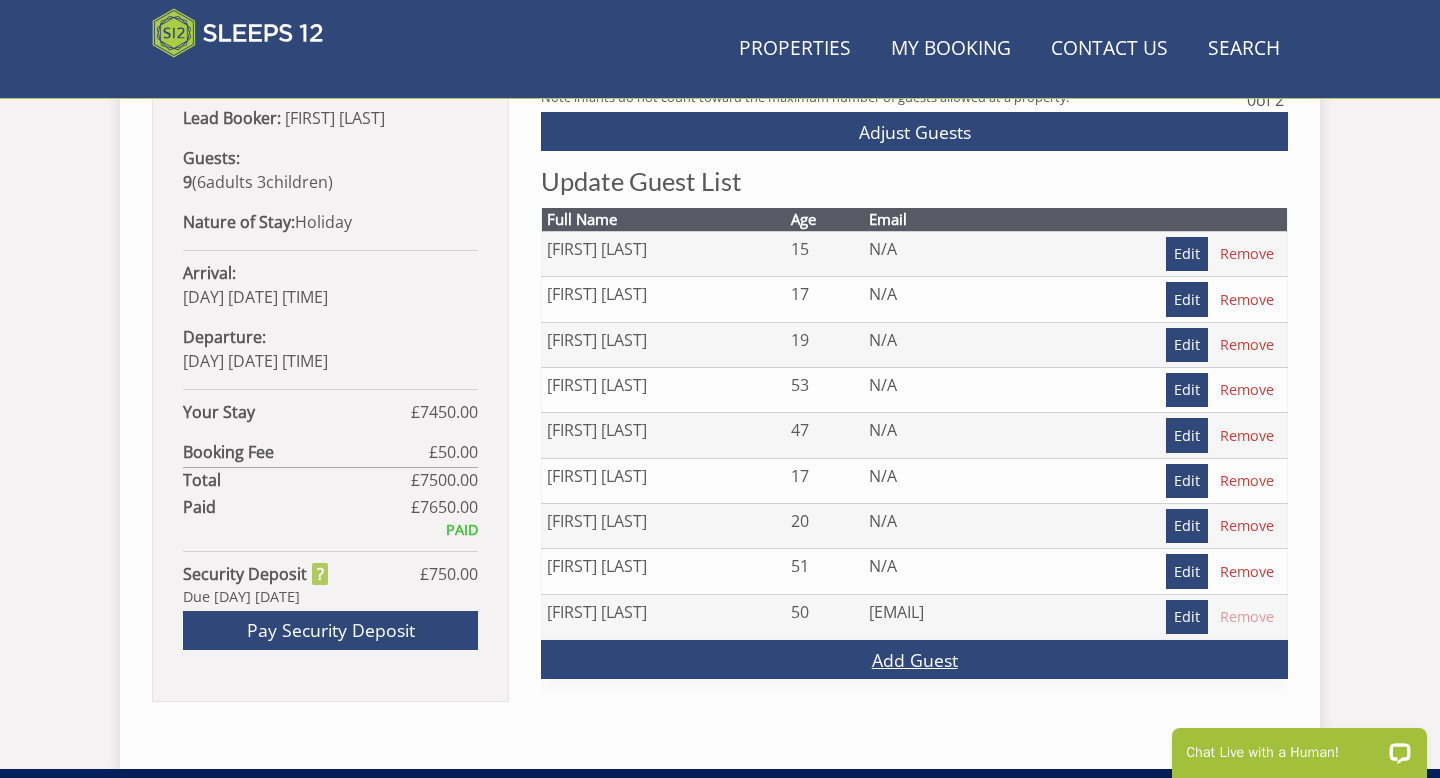 scroll, scrollTop: 0, scrollLeft: 0, axis: both 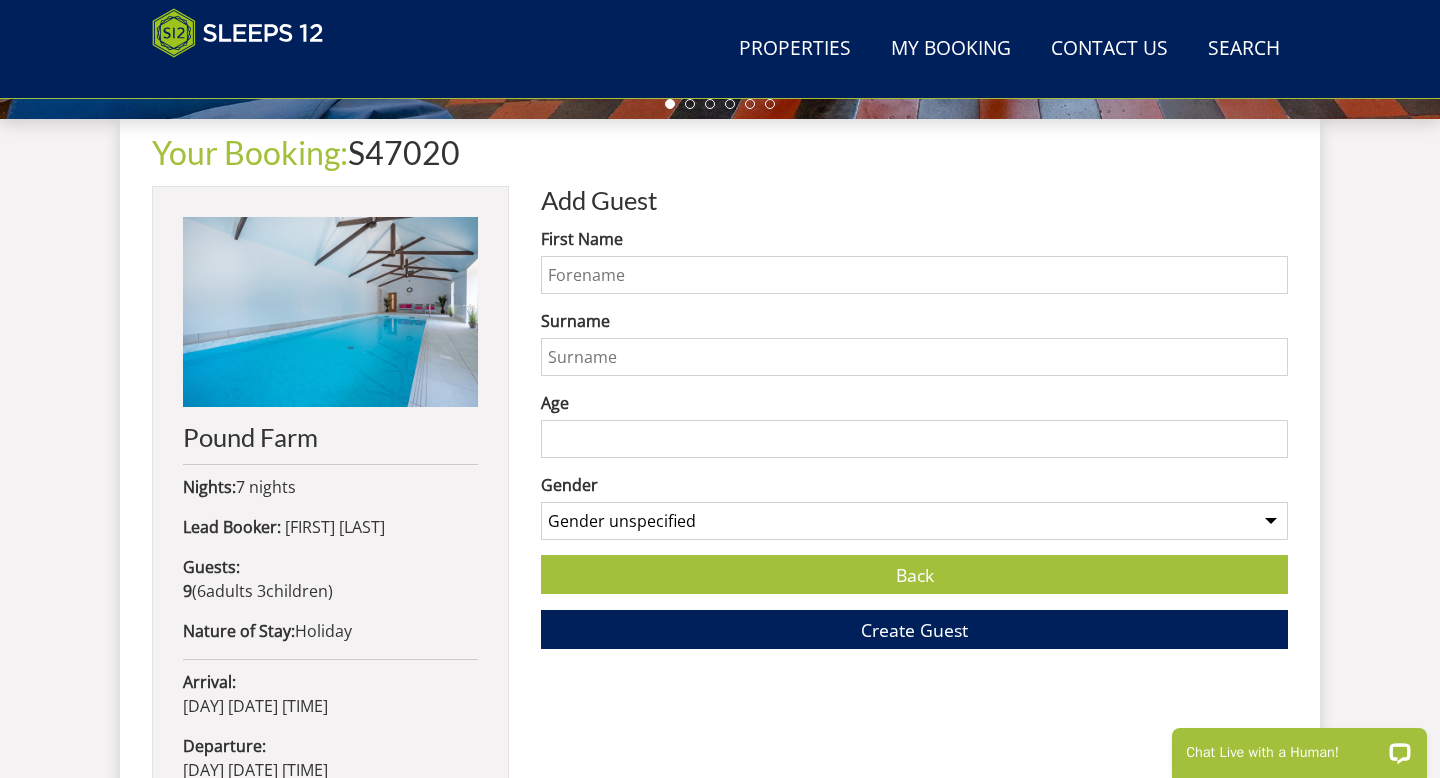 click on "Age" at bounding box center (914, 439) 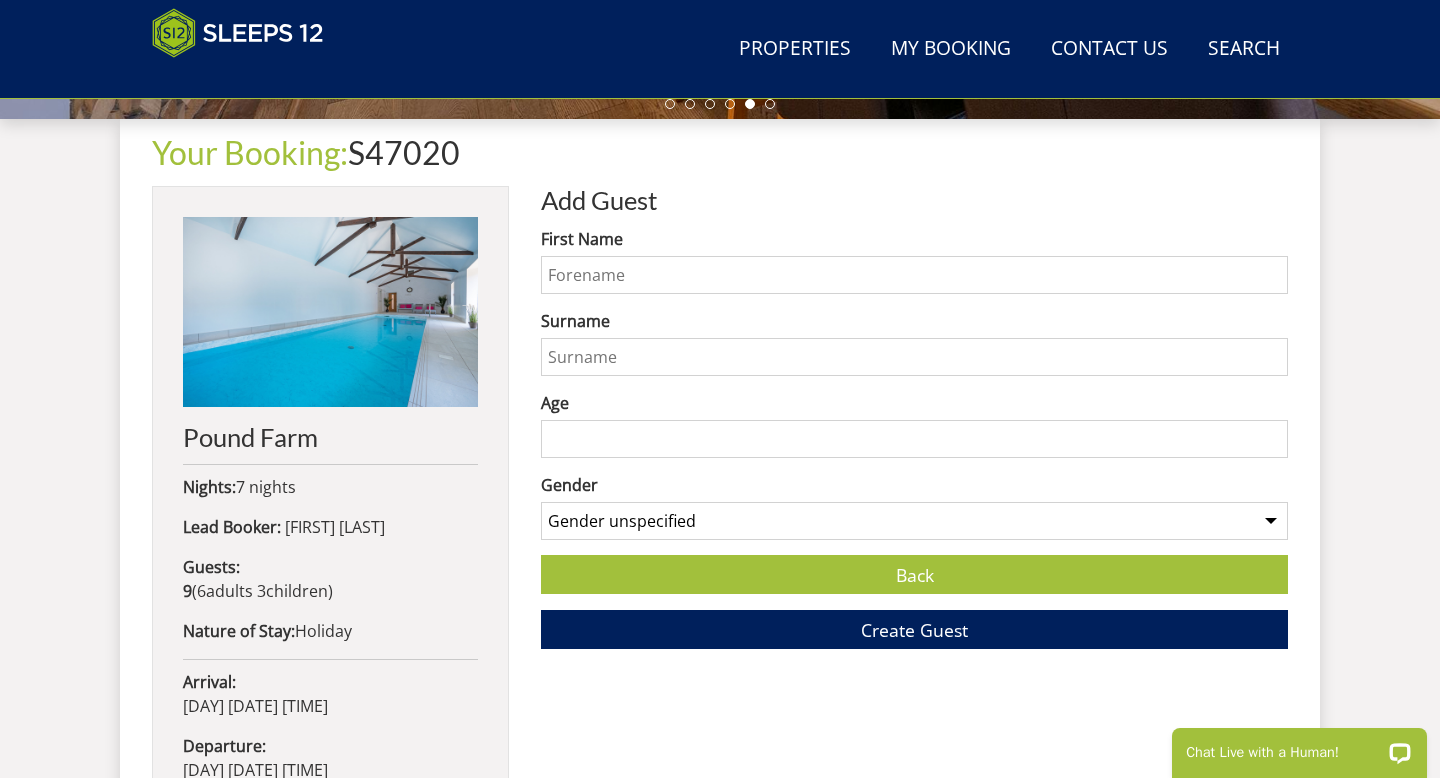 click on "First Name" at bounding box center (914, 275) 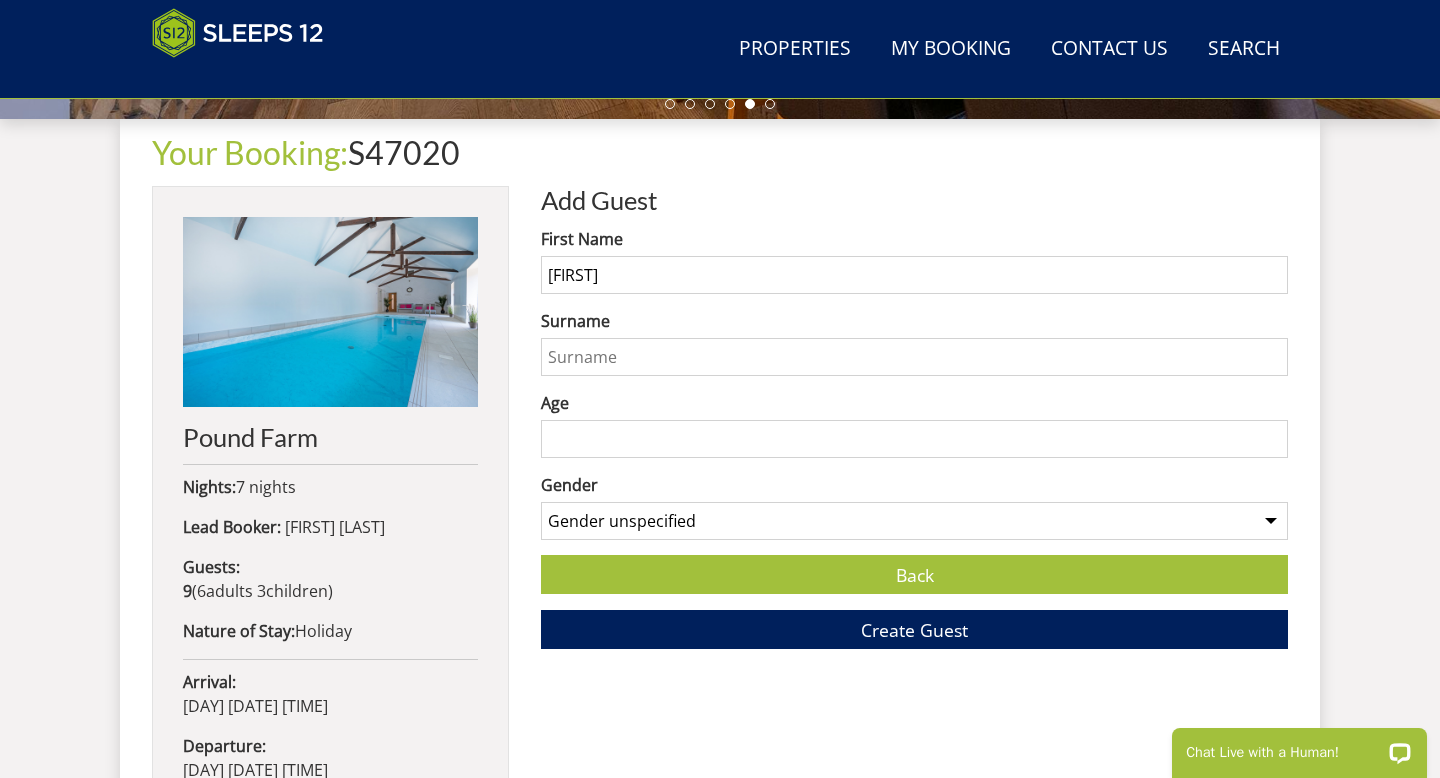 type on "[FIRST]" 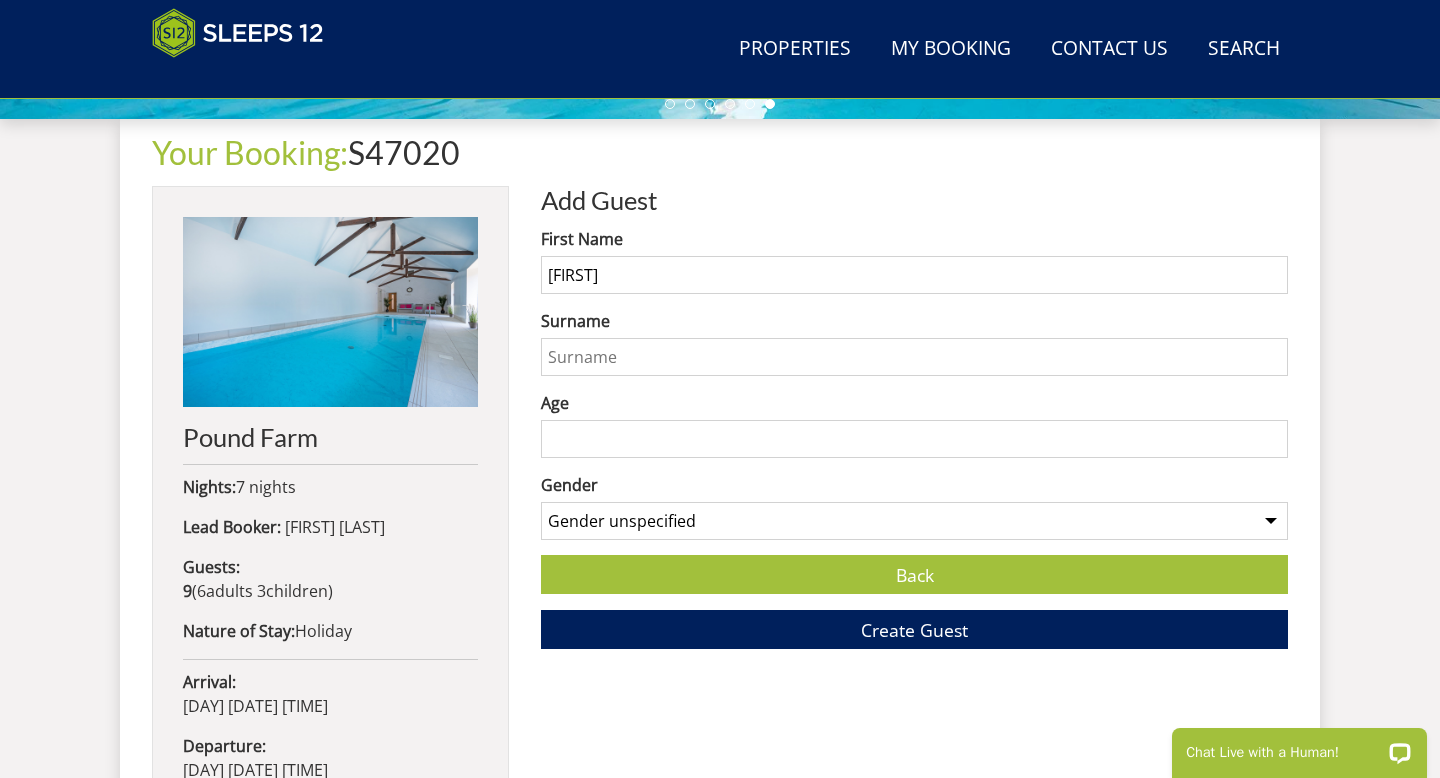 click on "Age" at bounding box center (914, 439) 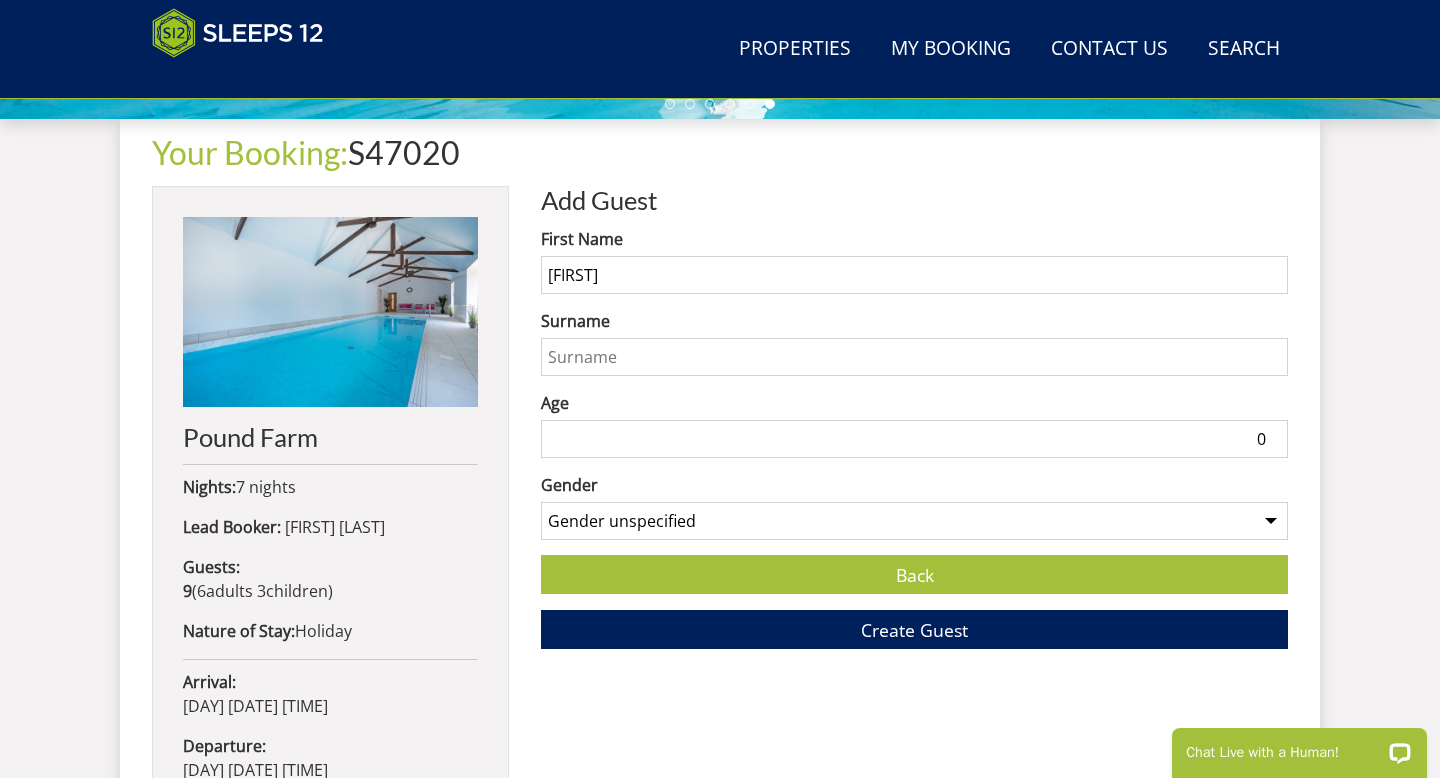 click on "0" at bounding box center (914, 439) 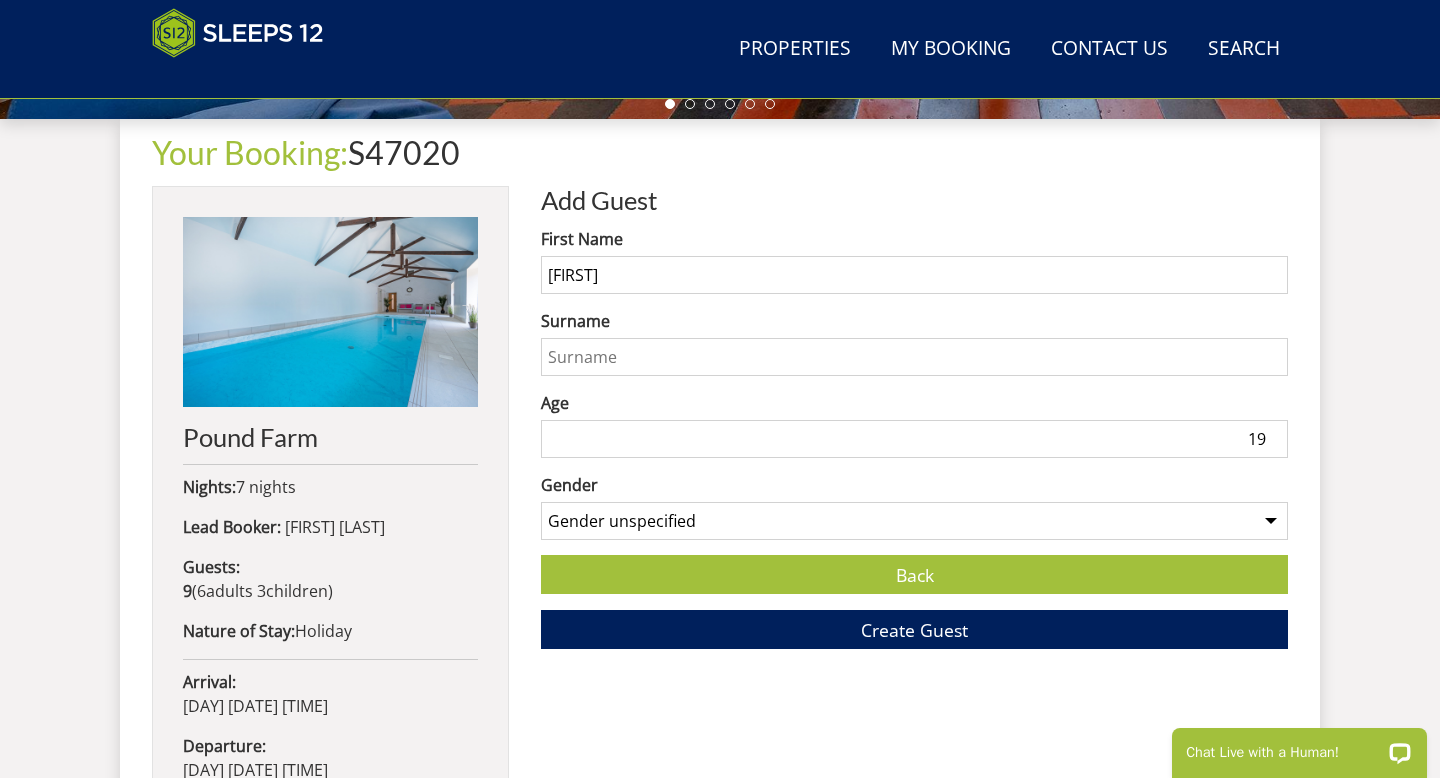 type on "19" 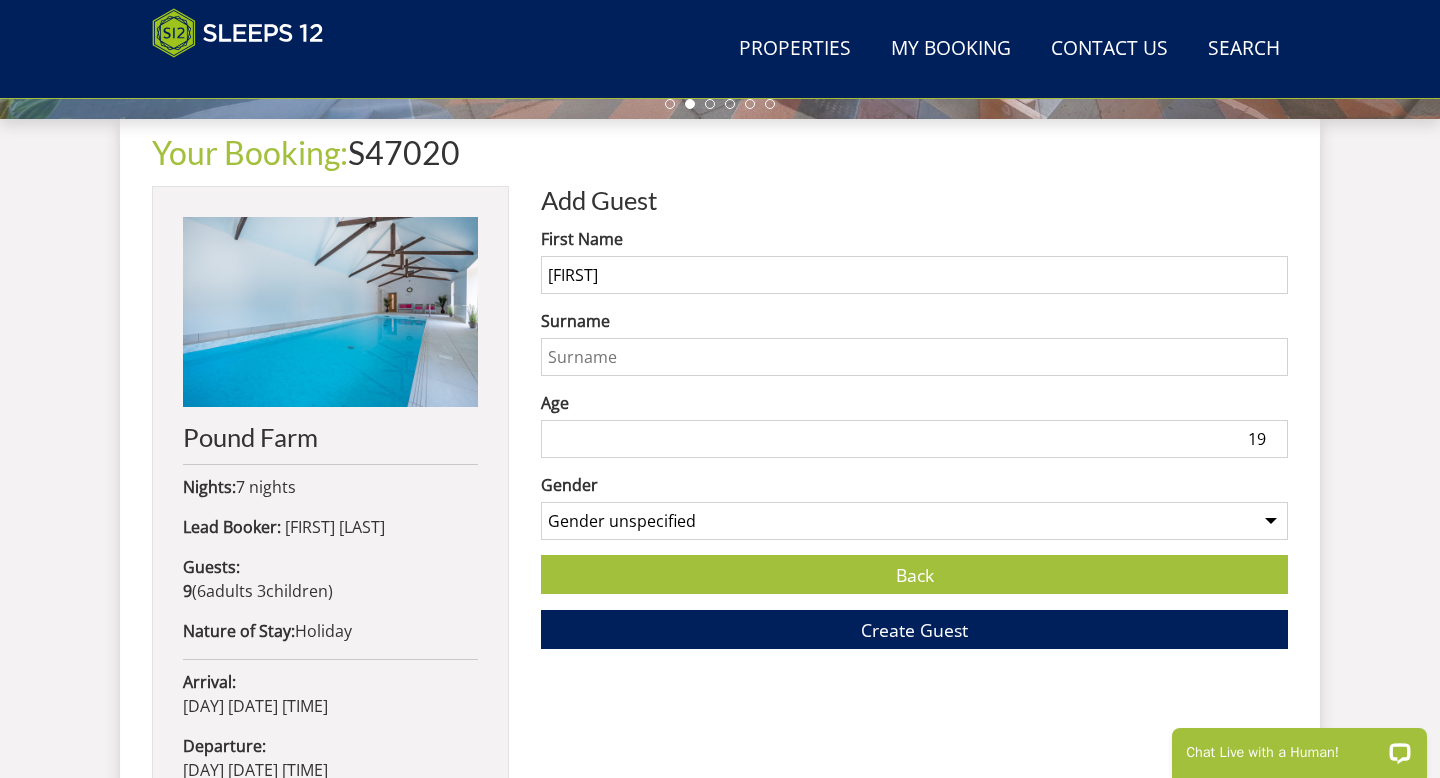 click on "Add Guest" at bounding box center (914, 200) 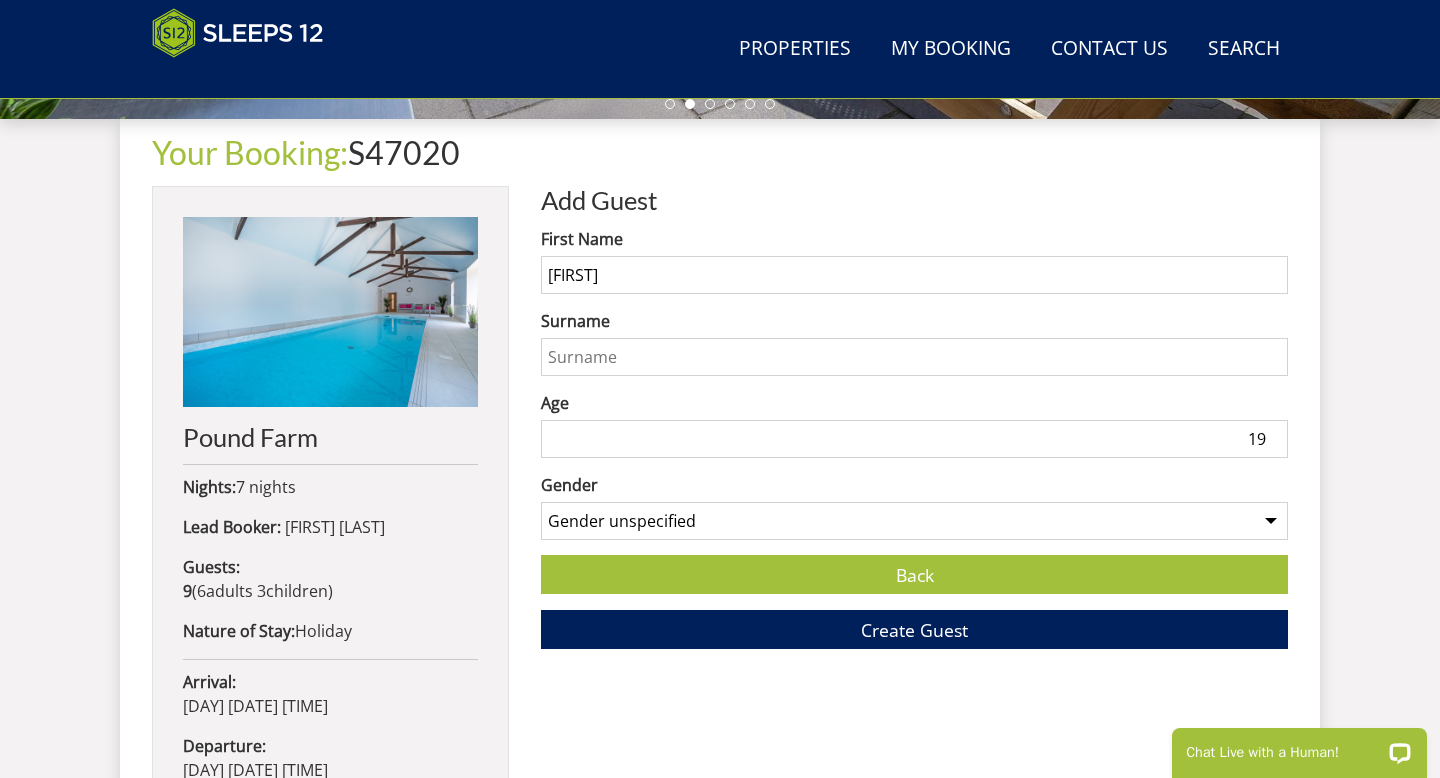 click on "Gender unspecified
Gender male
Gender female" at bounding box center [914, 521] 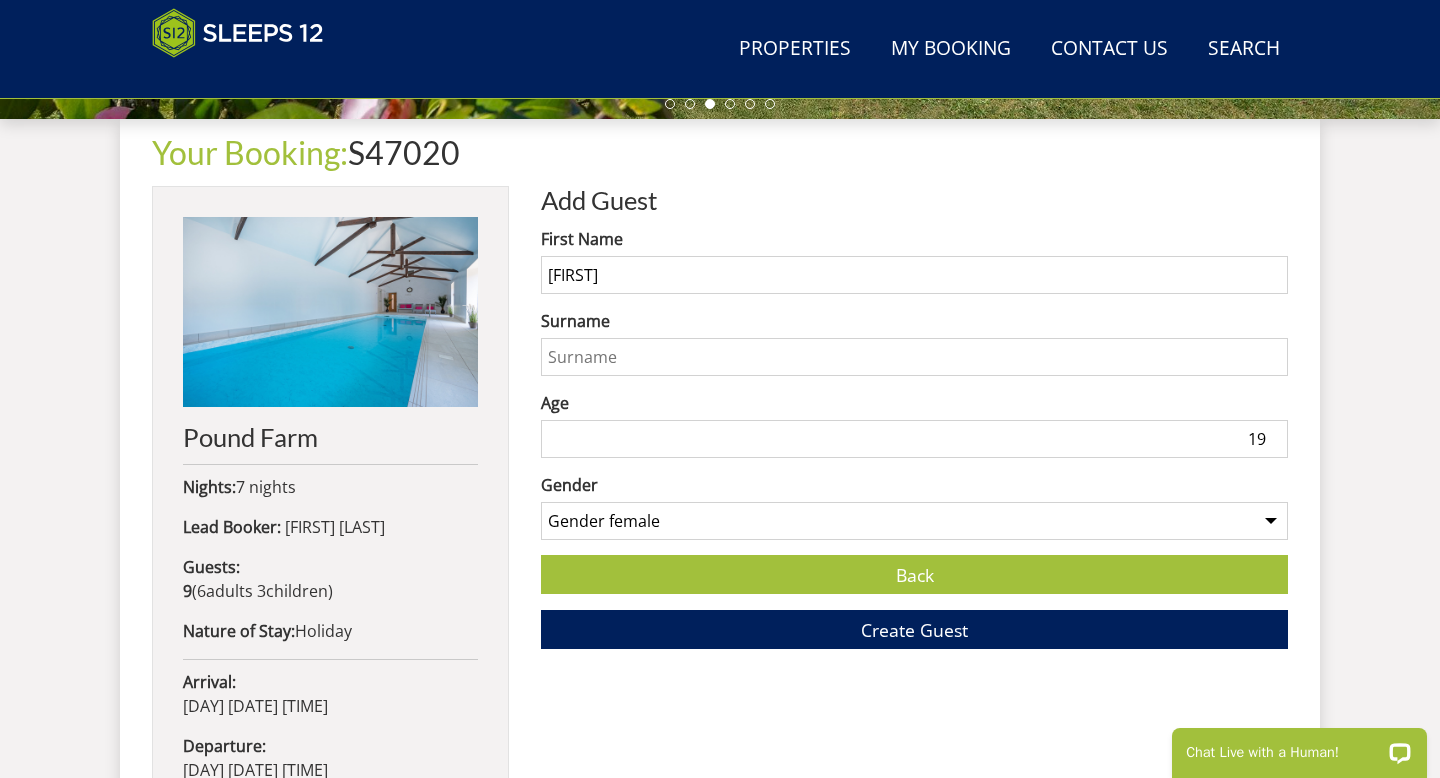 click on "Surname" at bounding box center [914, 357] 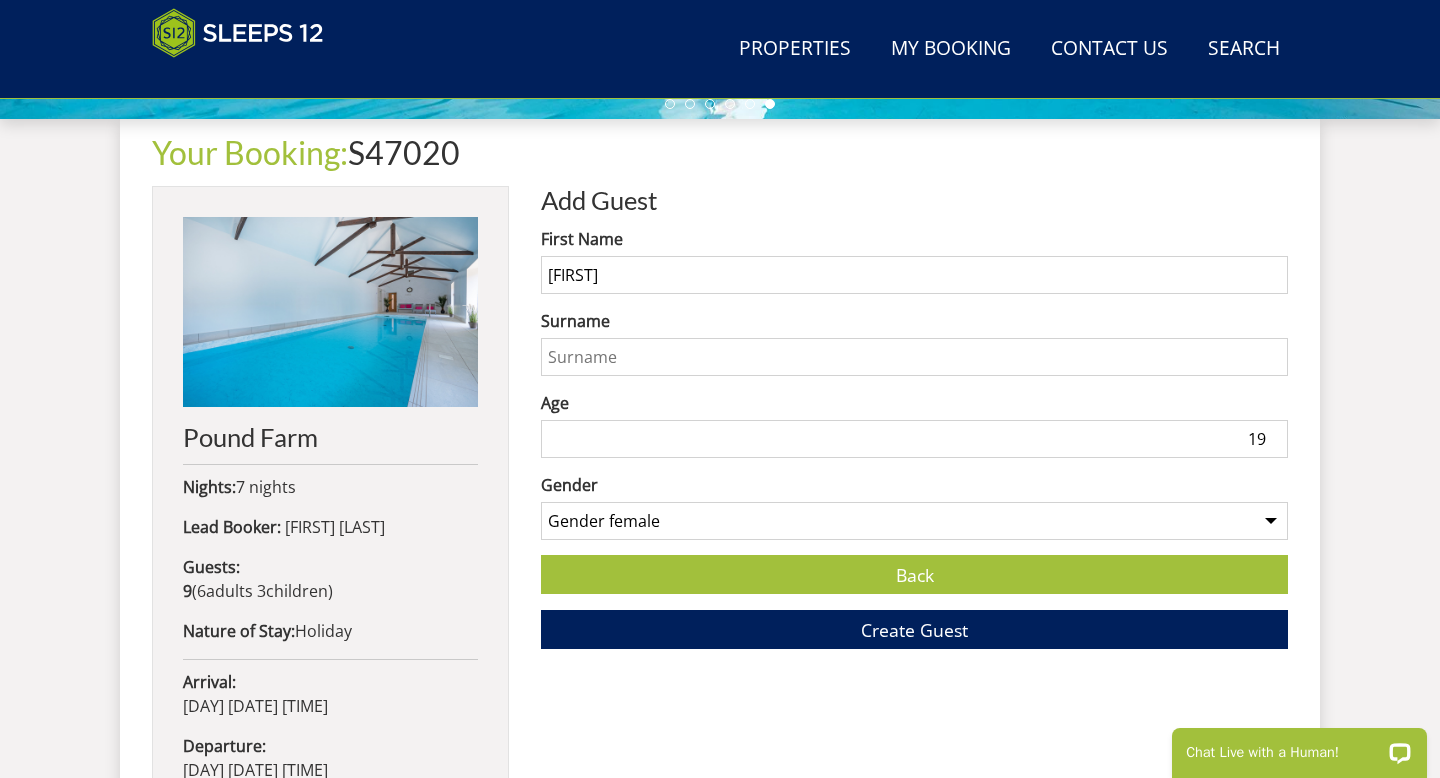 click on "Add Guest
First Name
Laura
Surname
Age
19
Gender
Gender unspecified
Gender male
Gender female
Back
Create Guest" at bounding box center (914, 690) 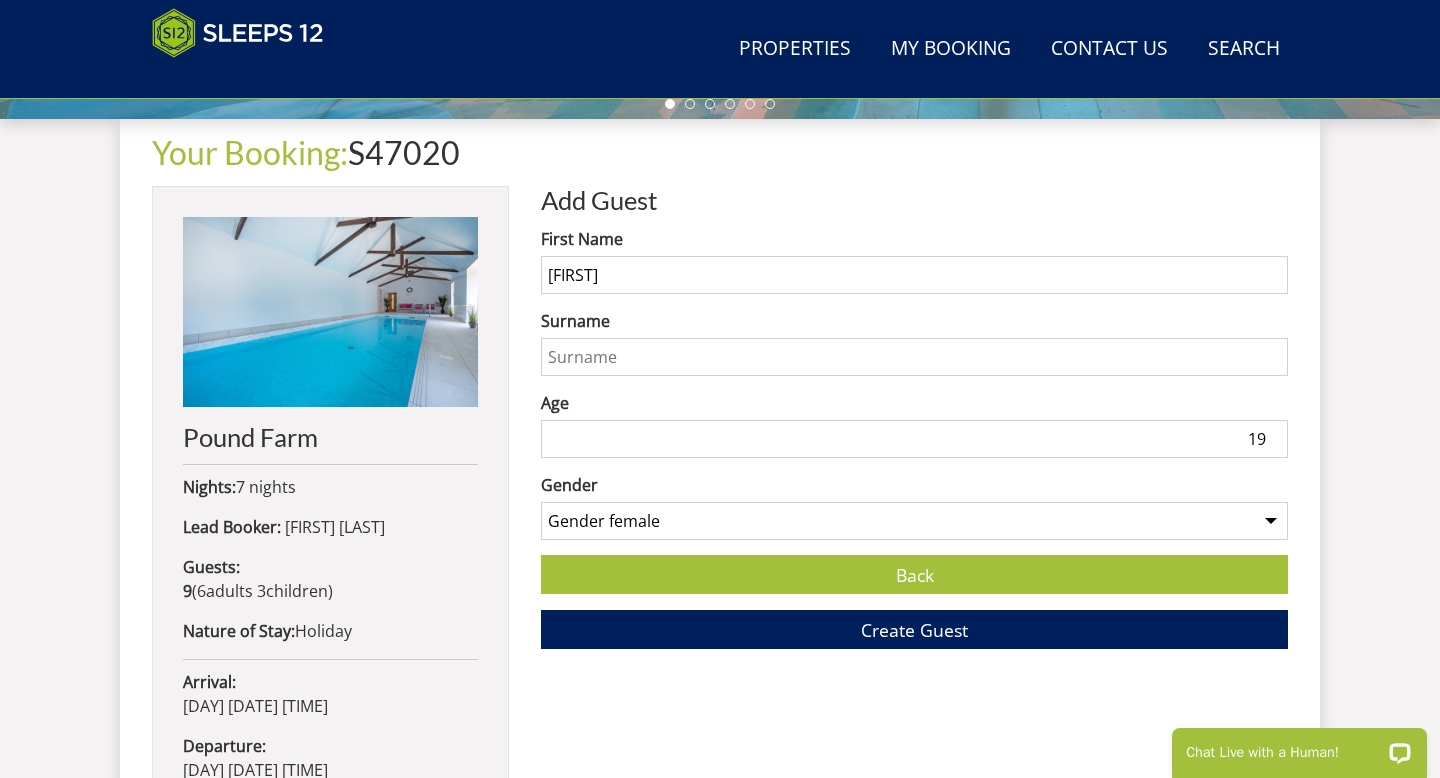 click on "Surname" at bounding box center [914, 357] 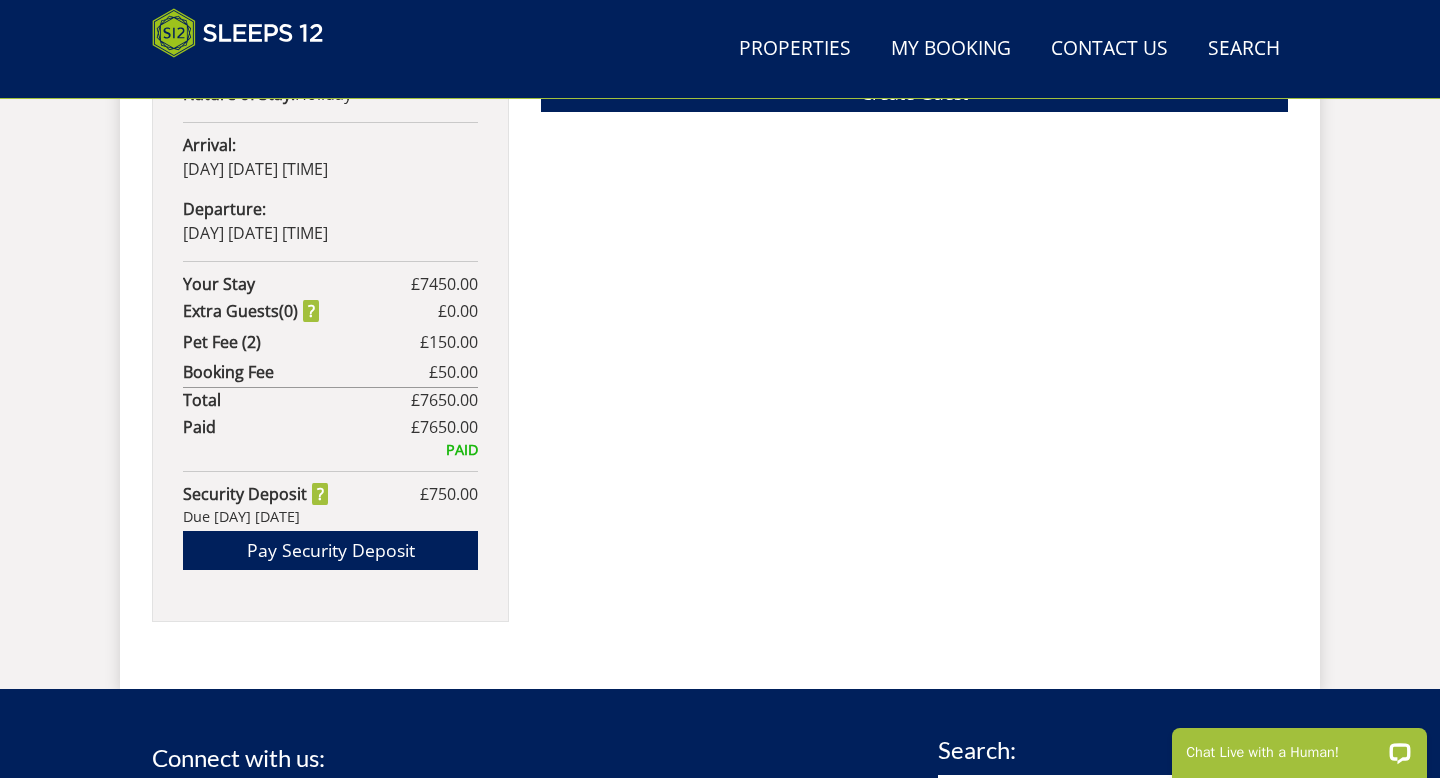 scroll, scrollTop: 1262, scrollLeft: 0, axis: vertical 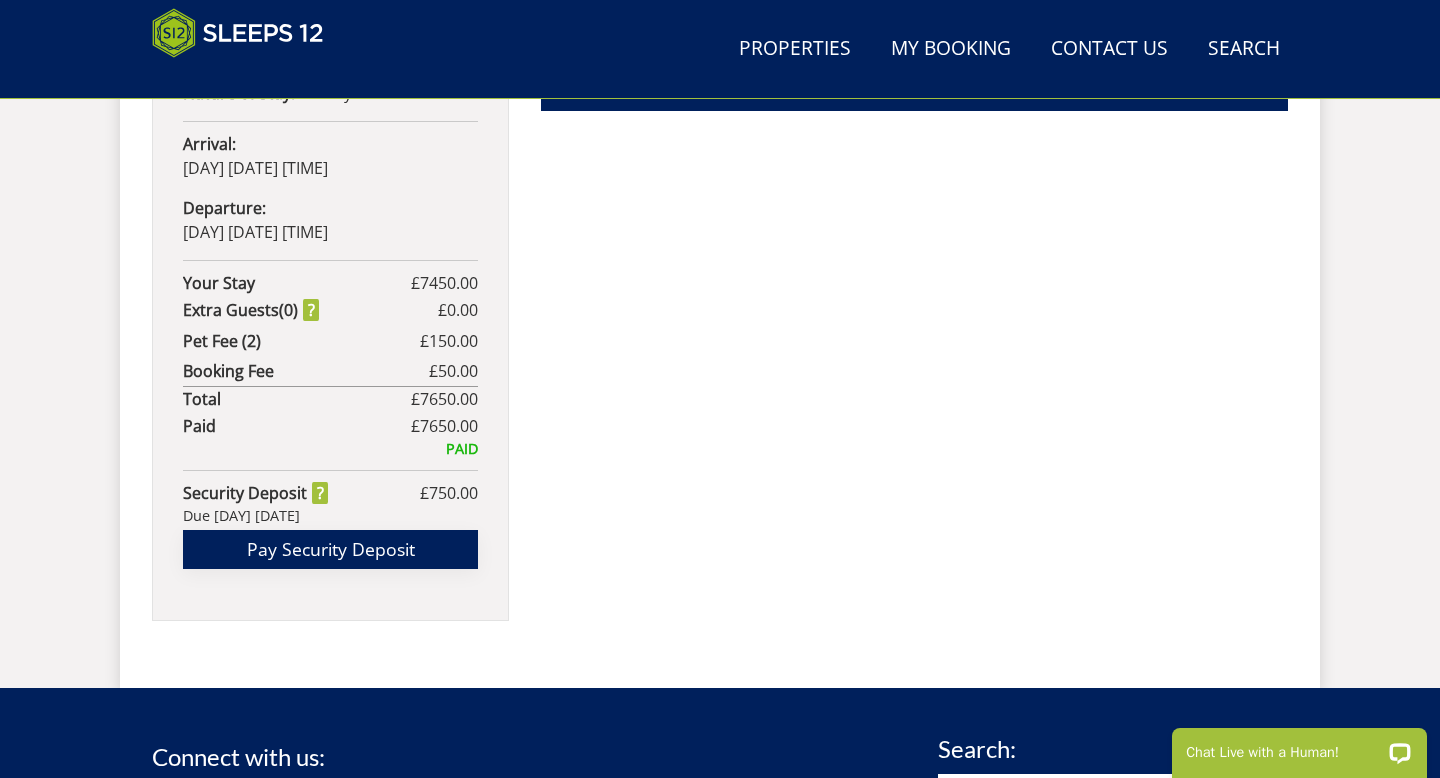 click on "Pay Security Deposit" at bounding box center (330, 549) 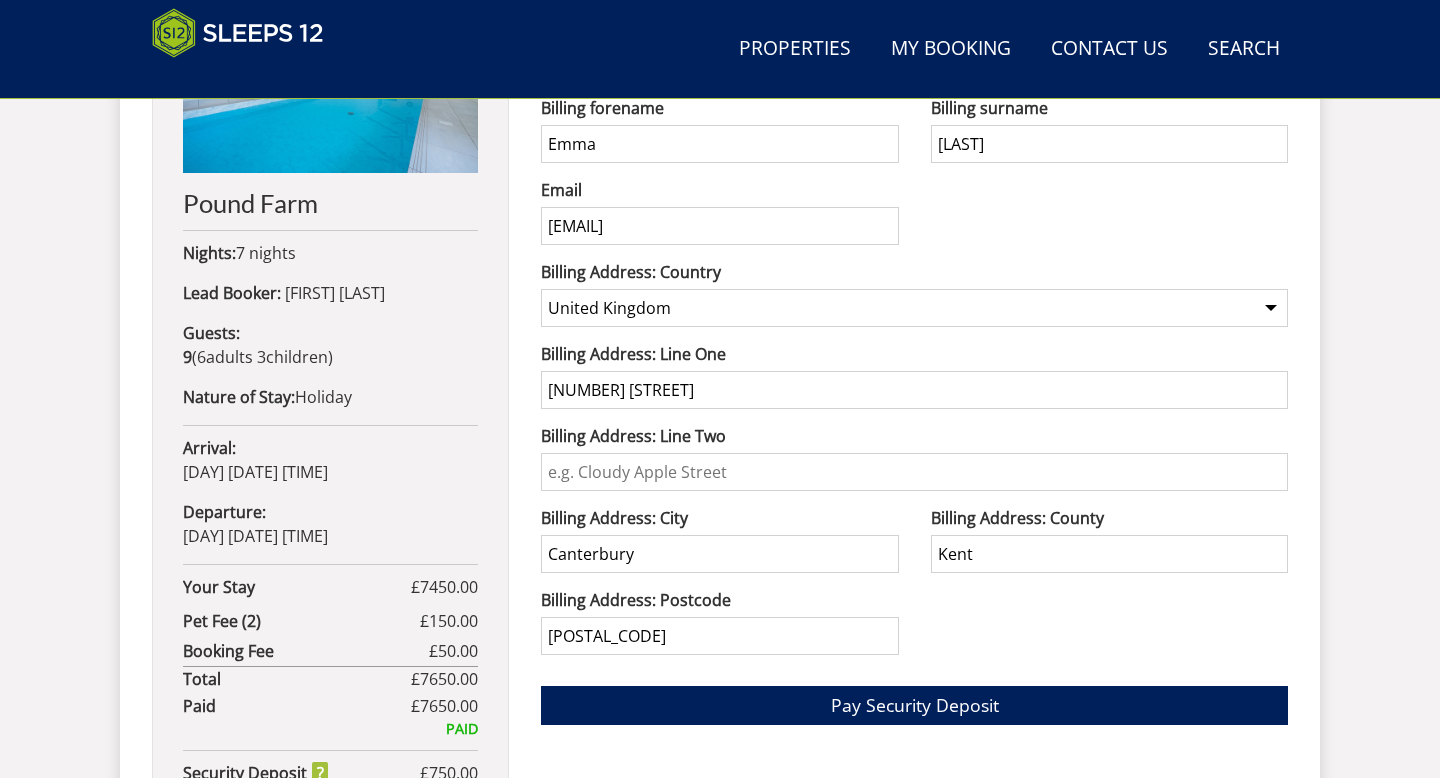 scroll, scrollTop: 951, scrollLeft: 0, axis: vertical 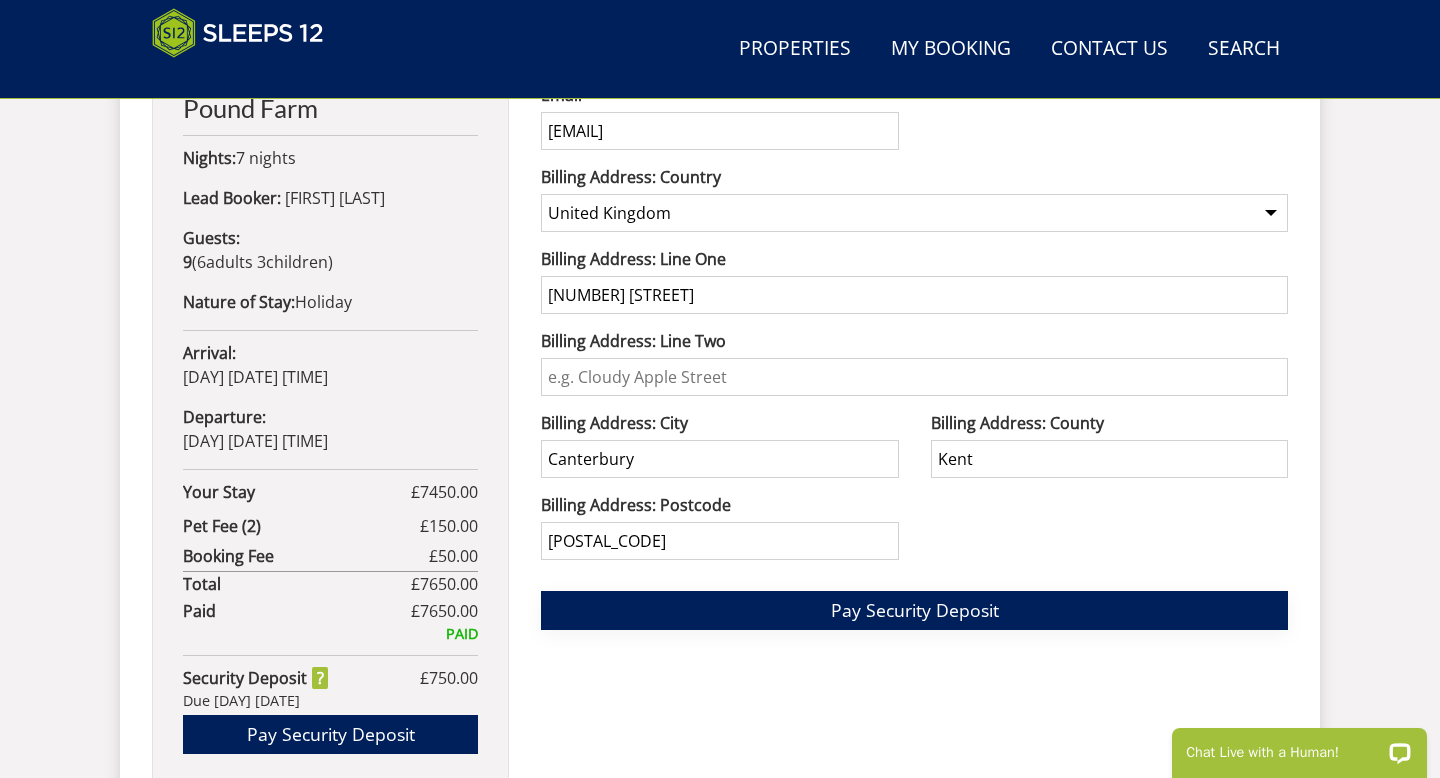click on "Pay Security Deposit" at bounding box center (915, 610) 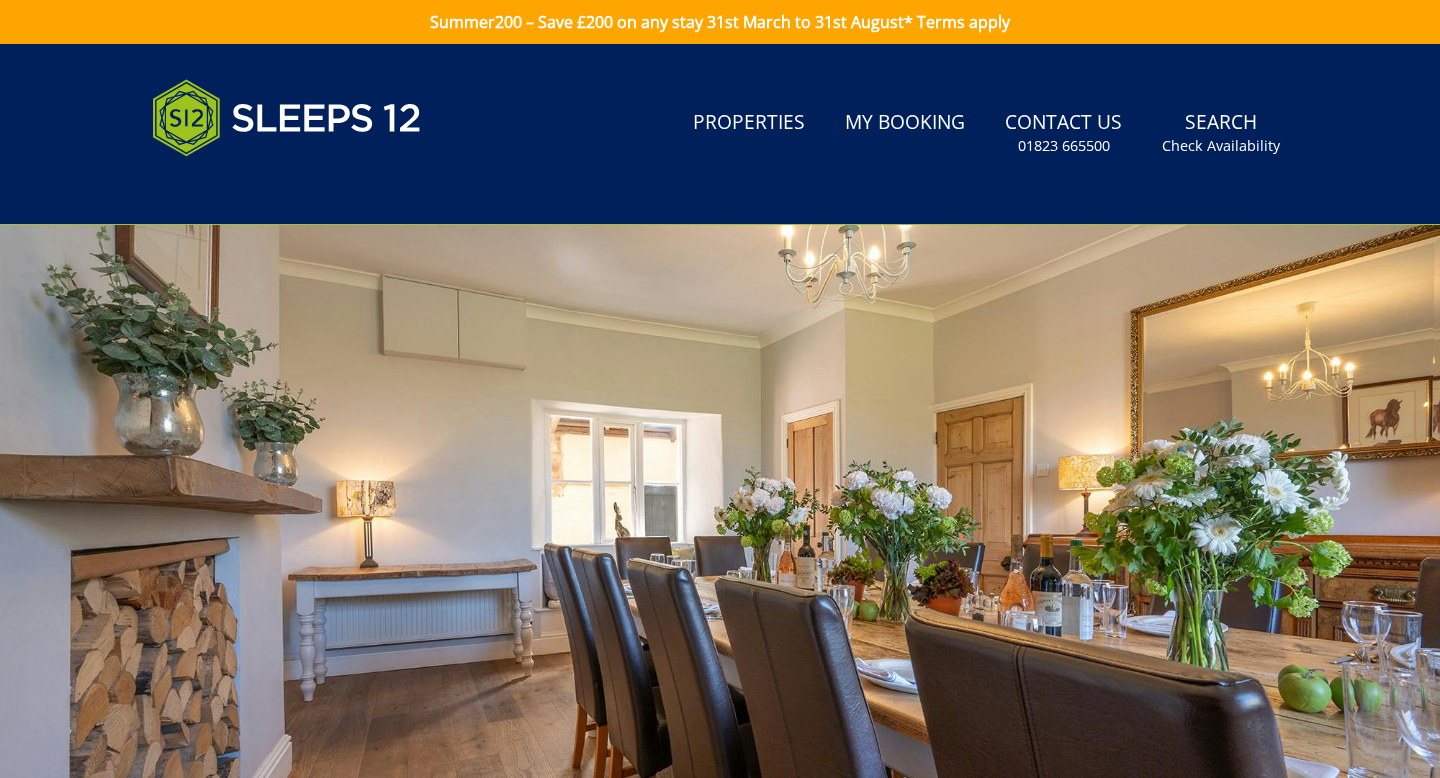 scroll, scrollTop: 0, scrollLeft: 0, axis: both 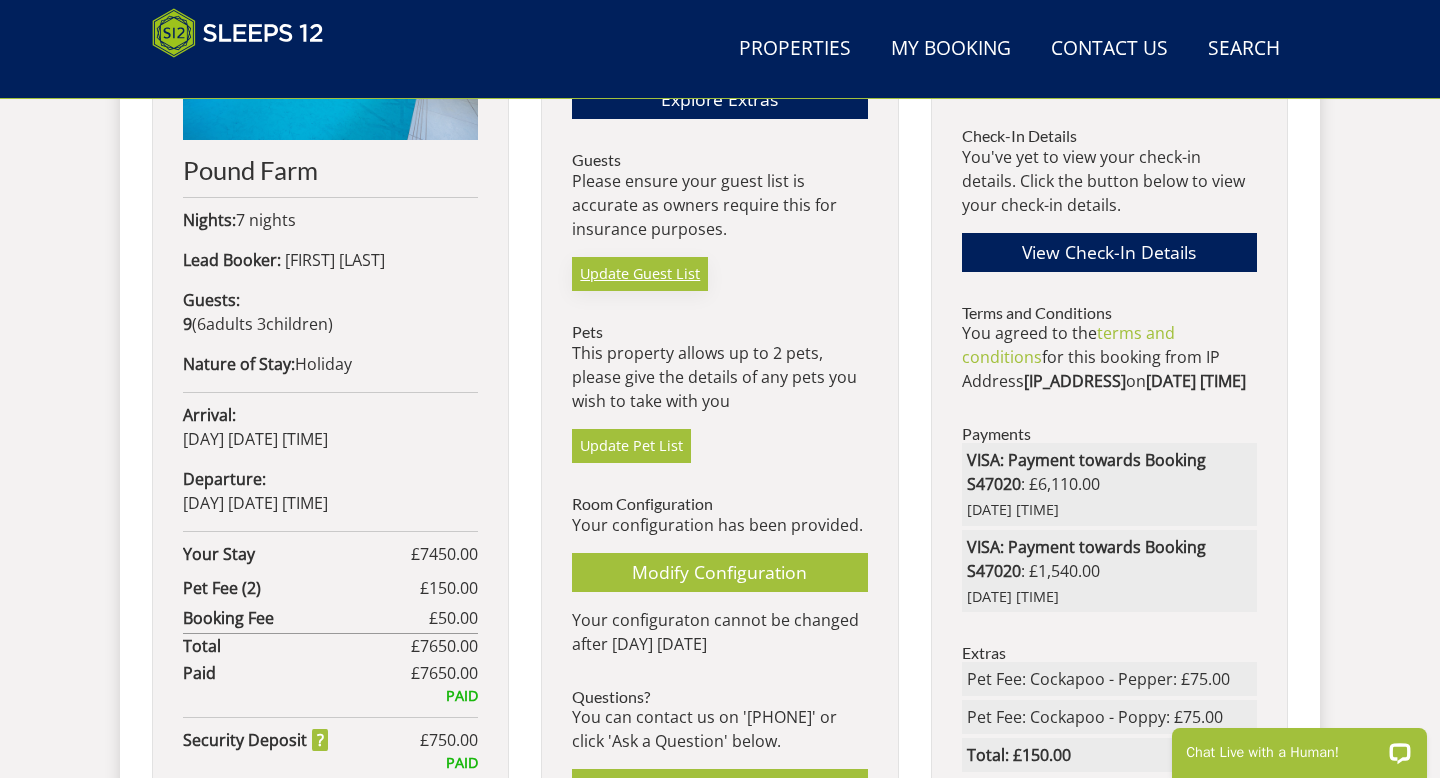 click on "Update Guest List" at bounding box center [640, 274] 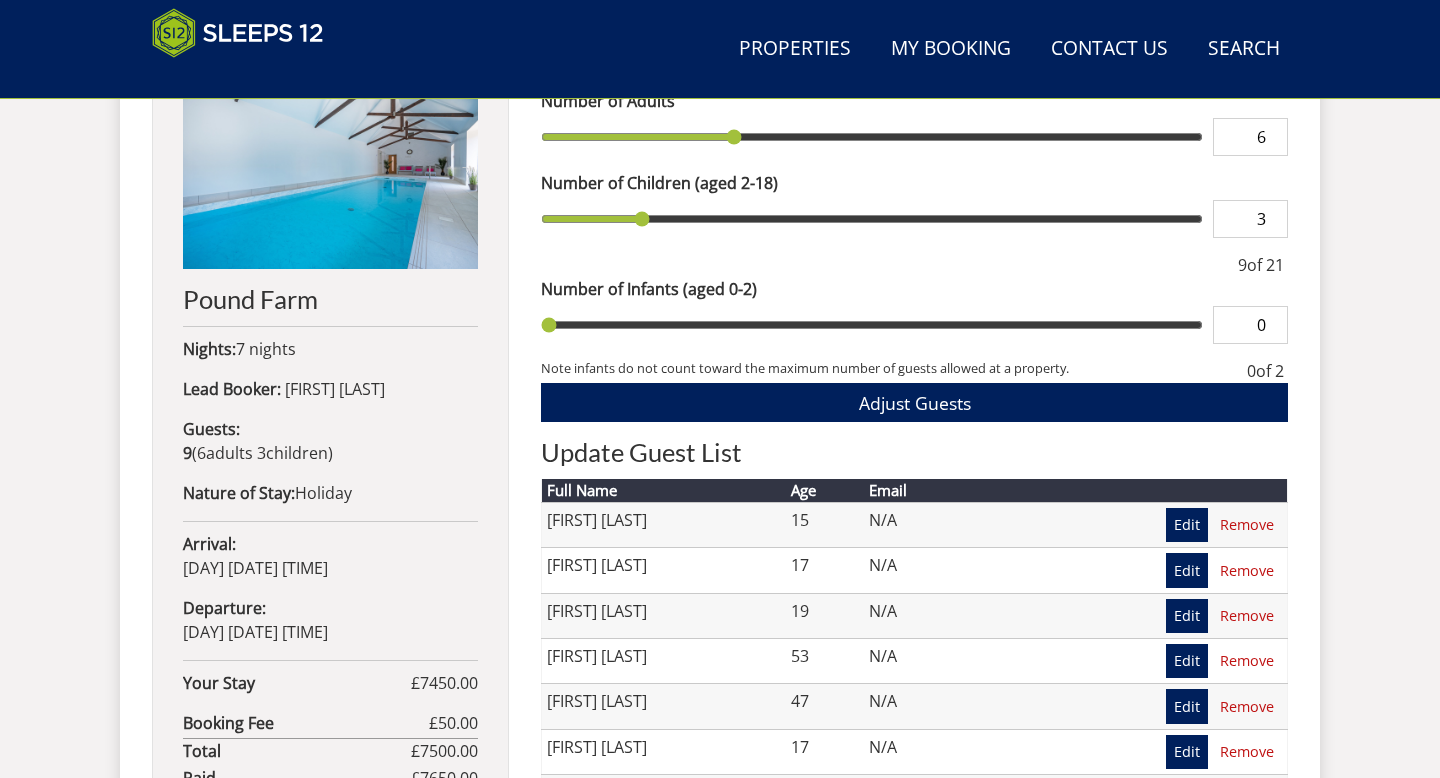 scroll, scrollTop: 843, scrollLeft: 0, axis: vertical 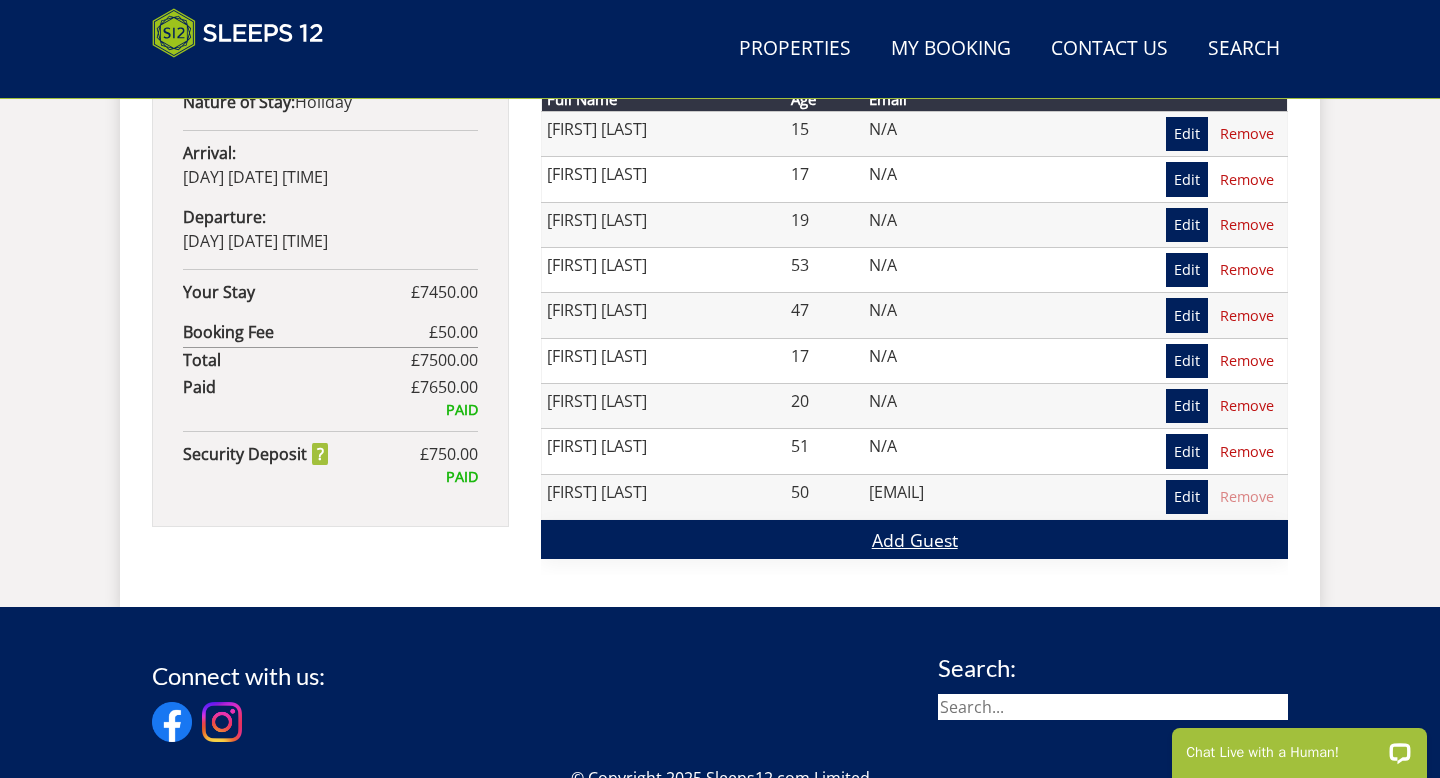 click on "Add Guest" at bounding box center [914, 539] 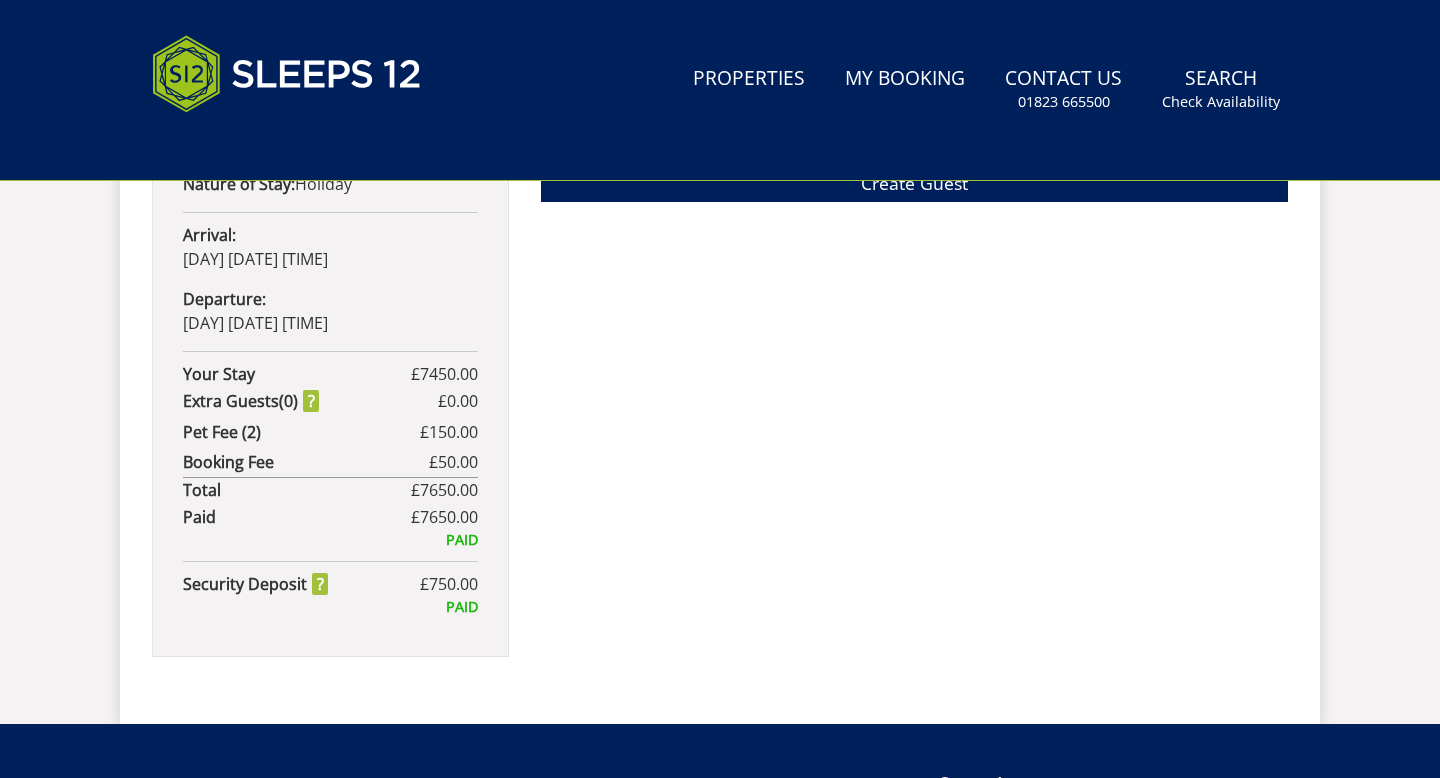 scroll, scrollTop: 0, scrollLeft: 0, axis: both 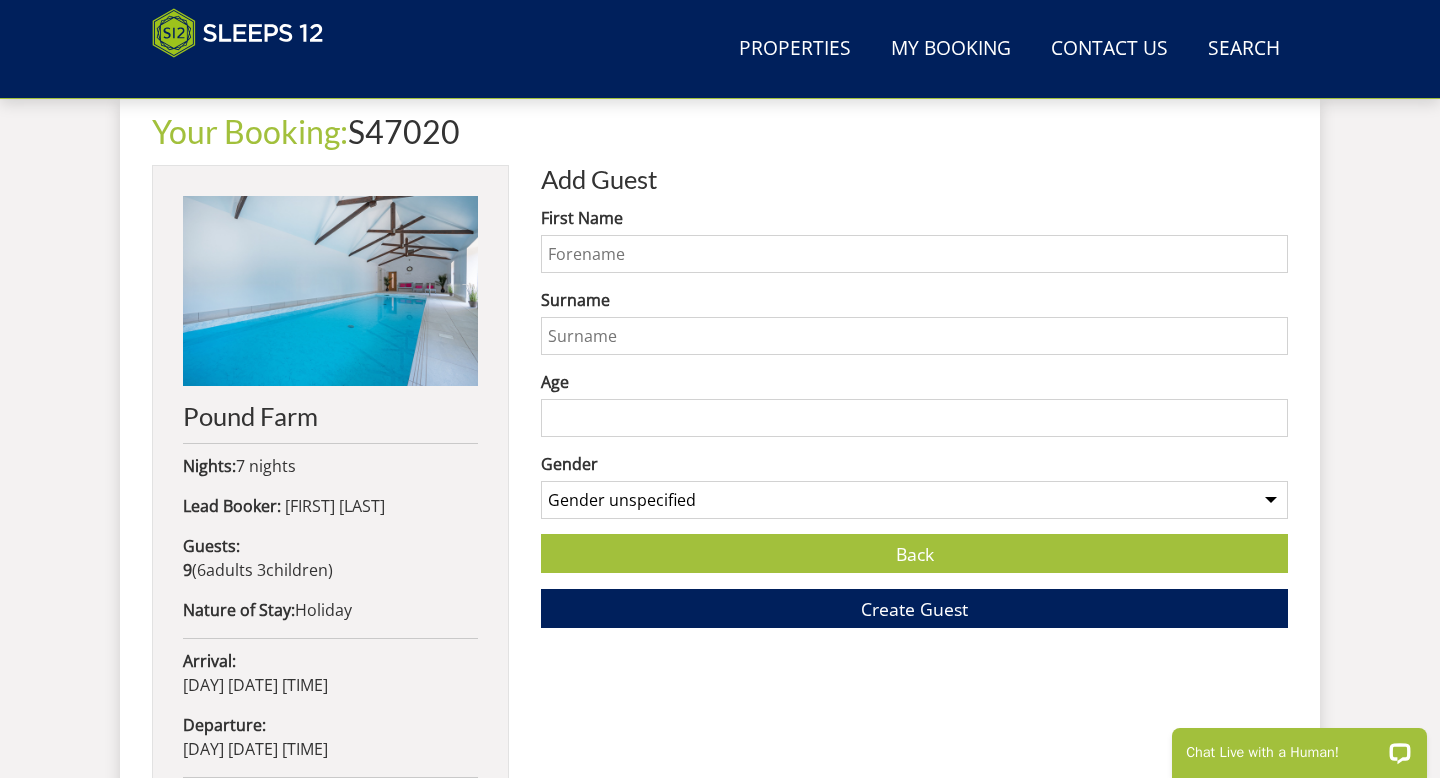 click on "First Name" at bounding box center (914, 254) 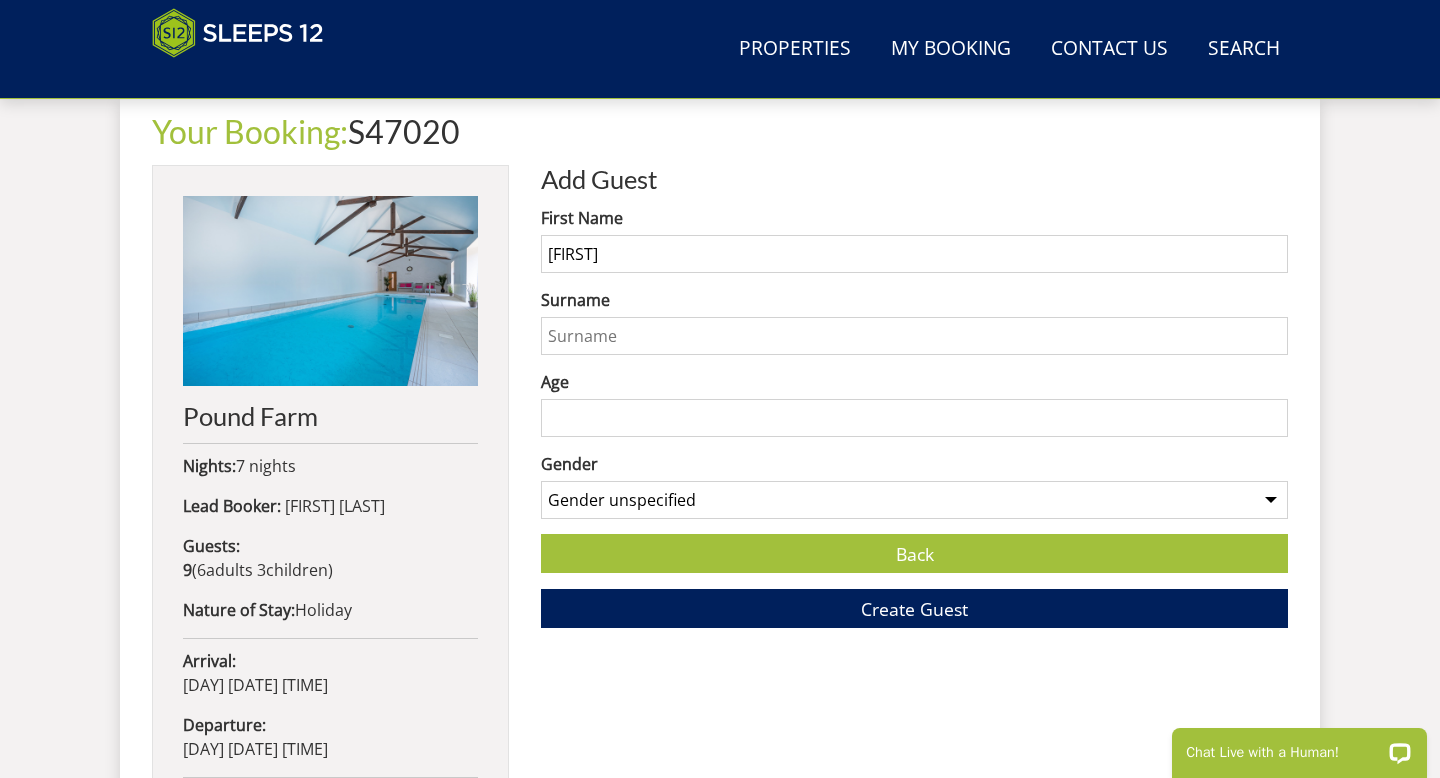 click on "Surname" at bounding box center (914, 336) 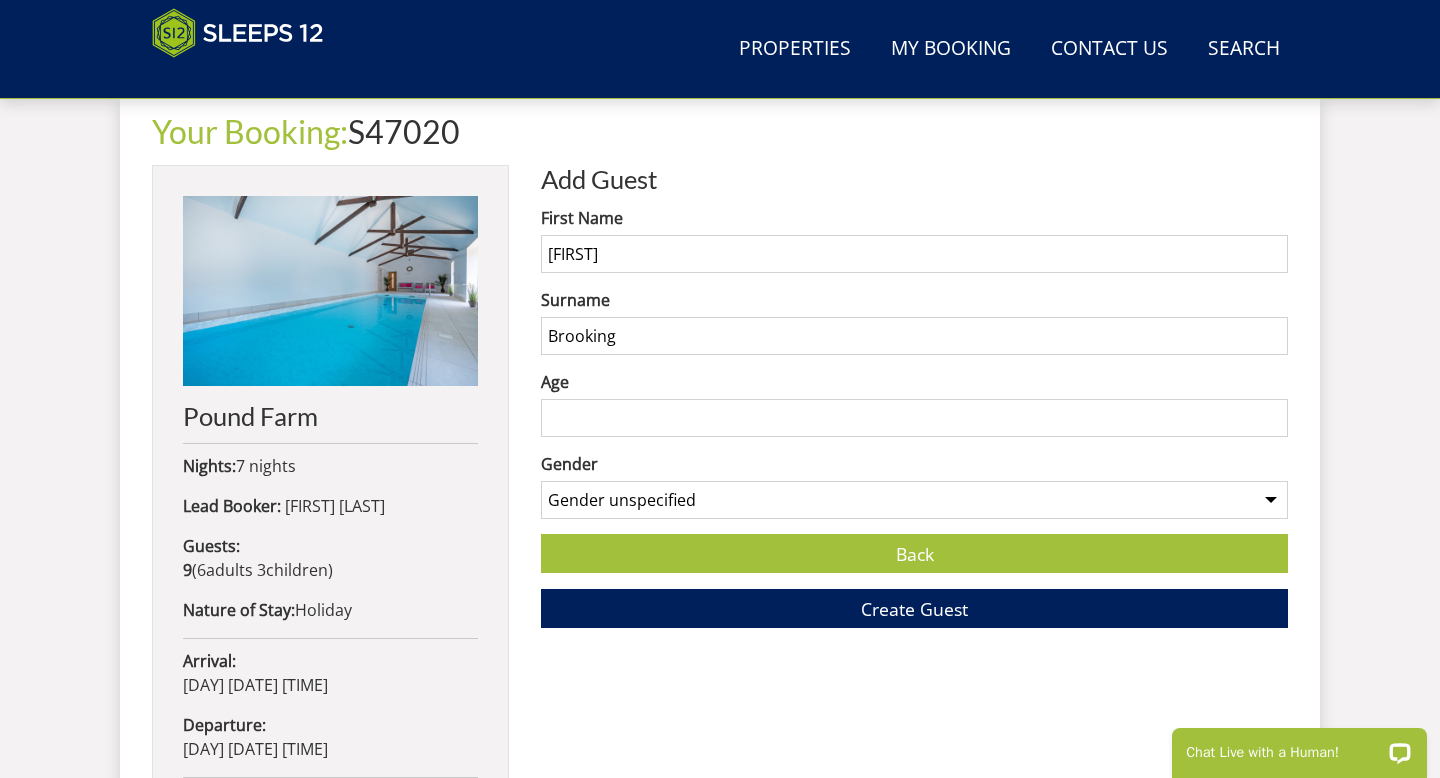 type on "Brooking" 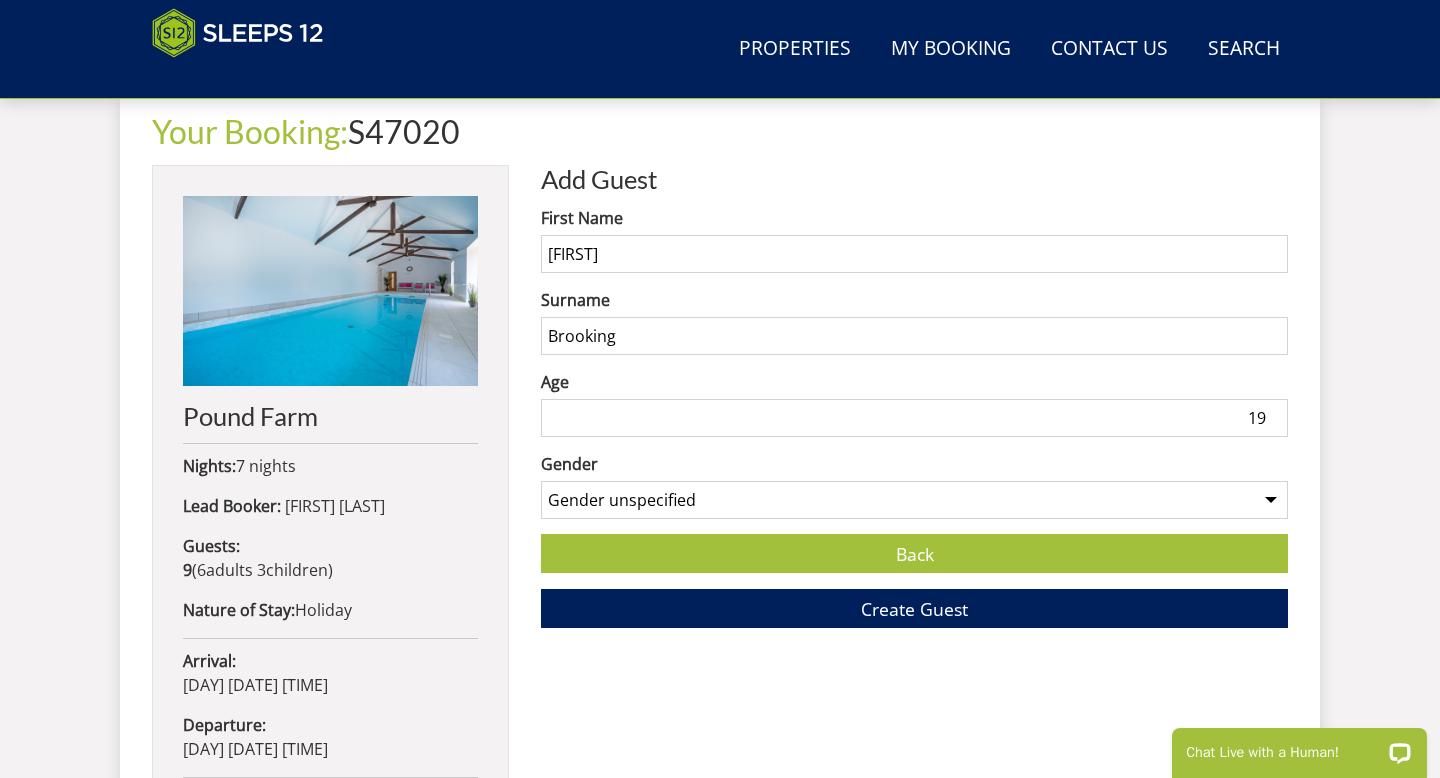 type on "19" 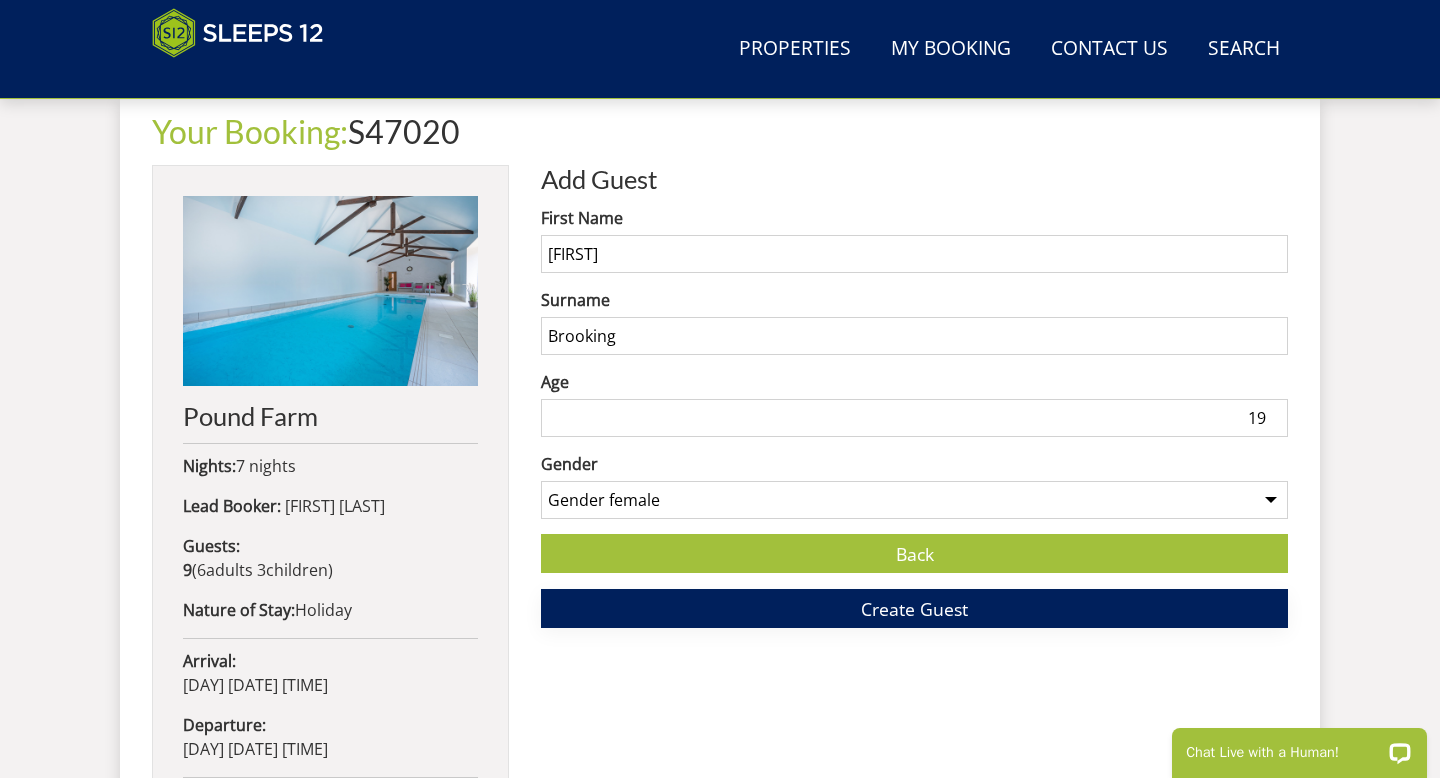 click on "Create Guest" at bounding box center [914, 609] 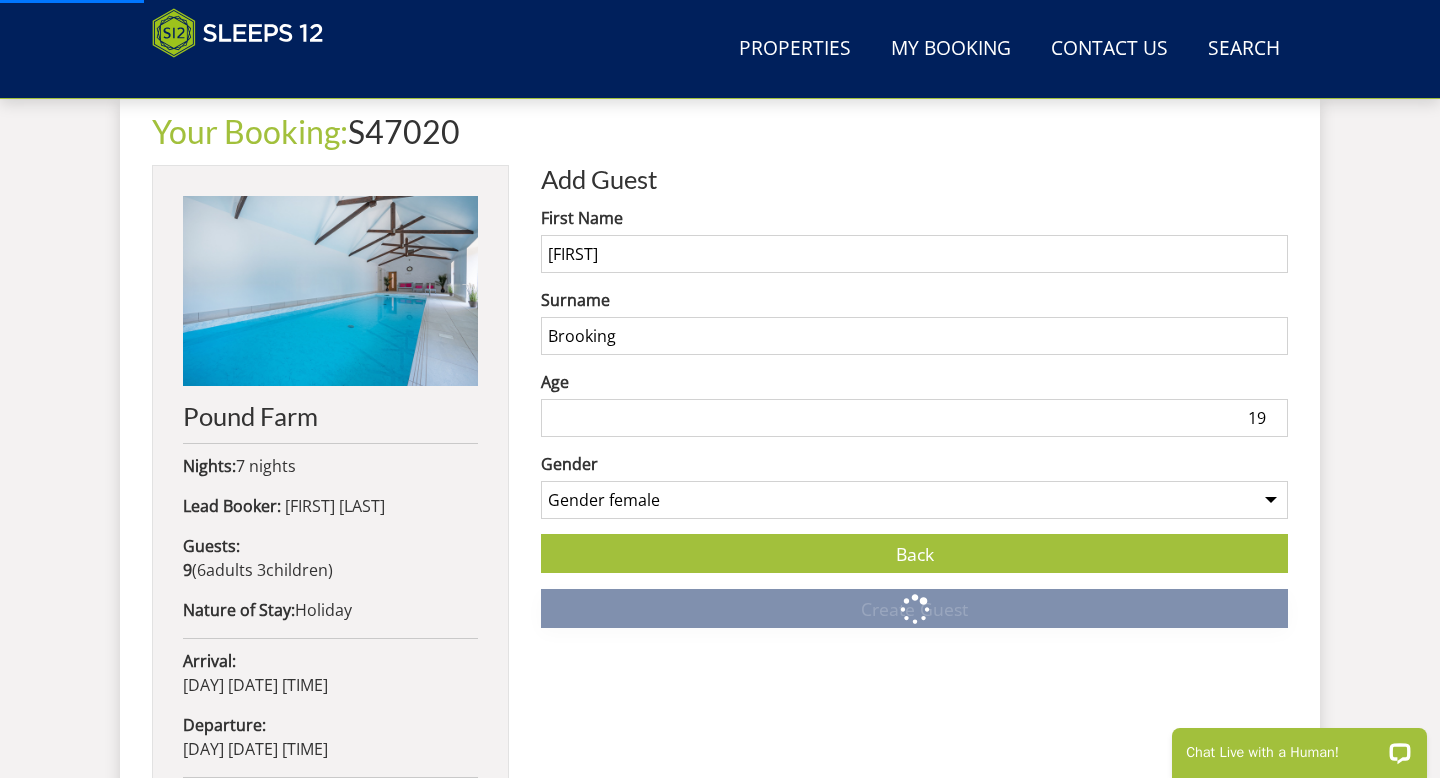 scroll, scrollTop: 0, scrollLeft: 0, axis: both 